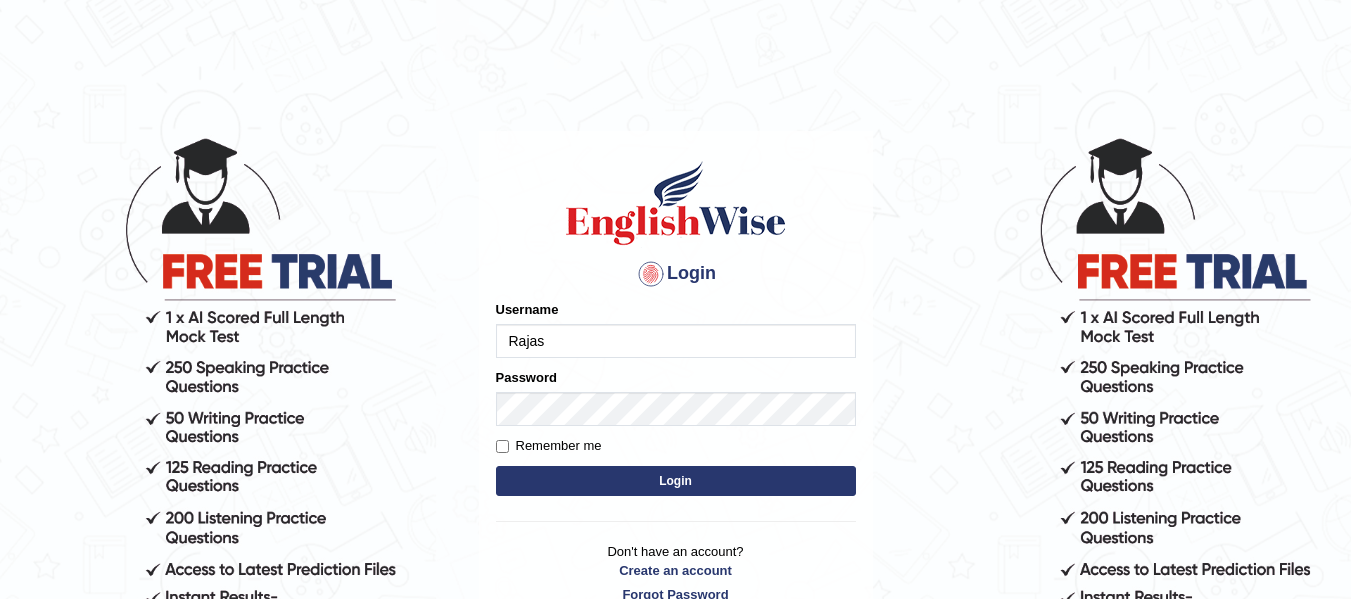 scroll, scrollTop: 0, scrollLeft: 0, axis: both 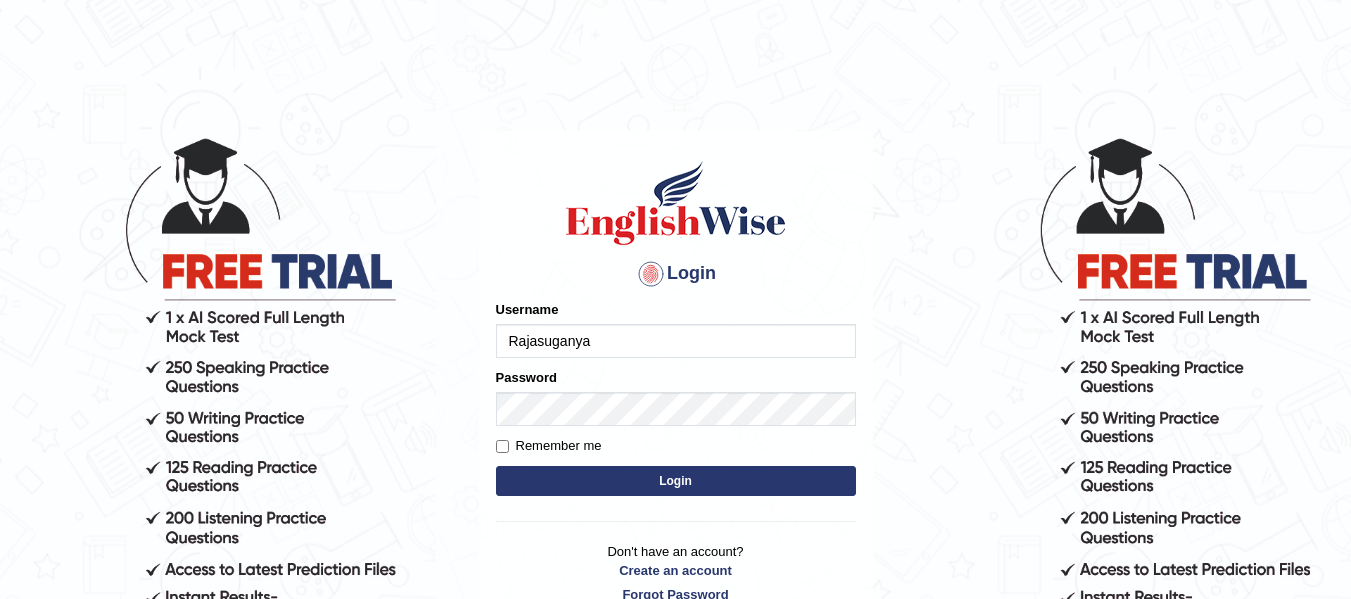 type on "Rajasuganya" 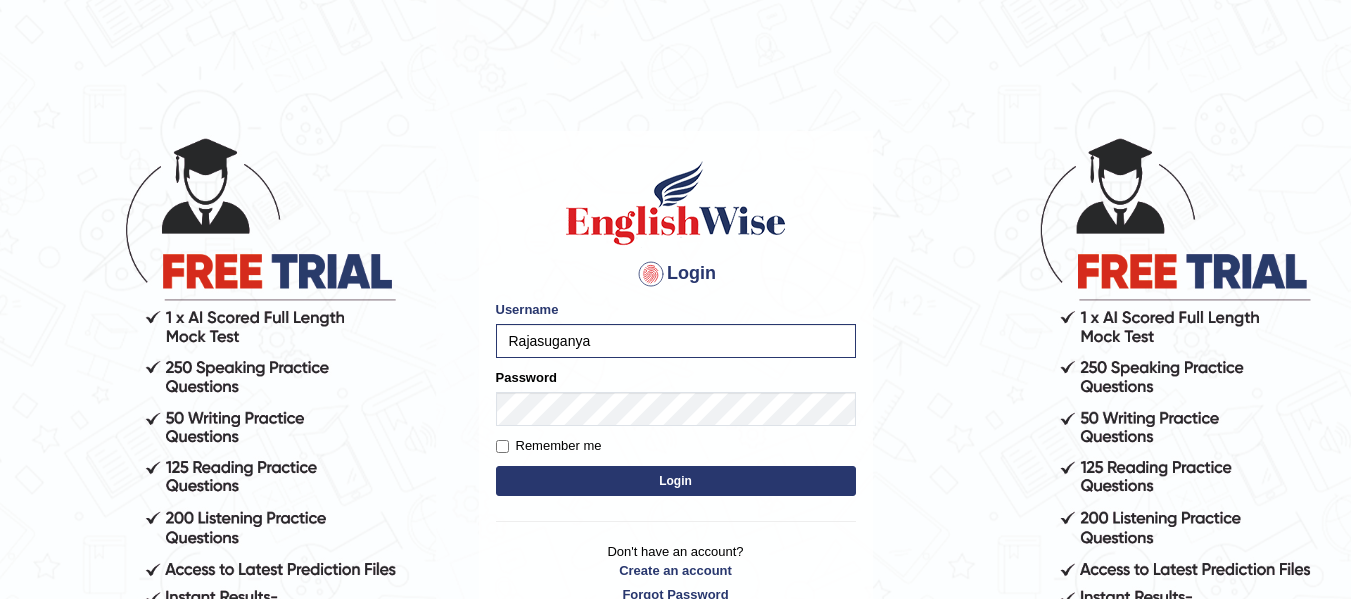 click on "Login" at bounding box center (676, 481) 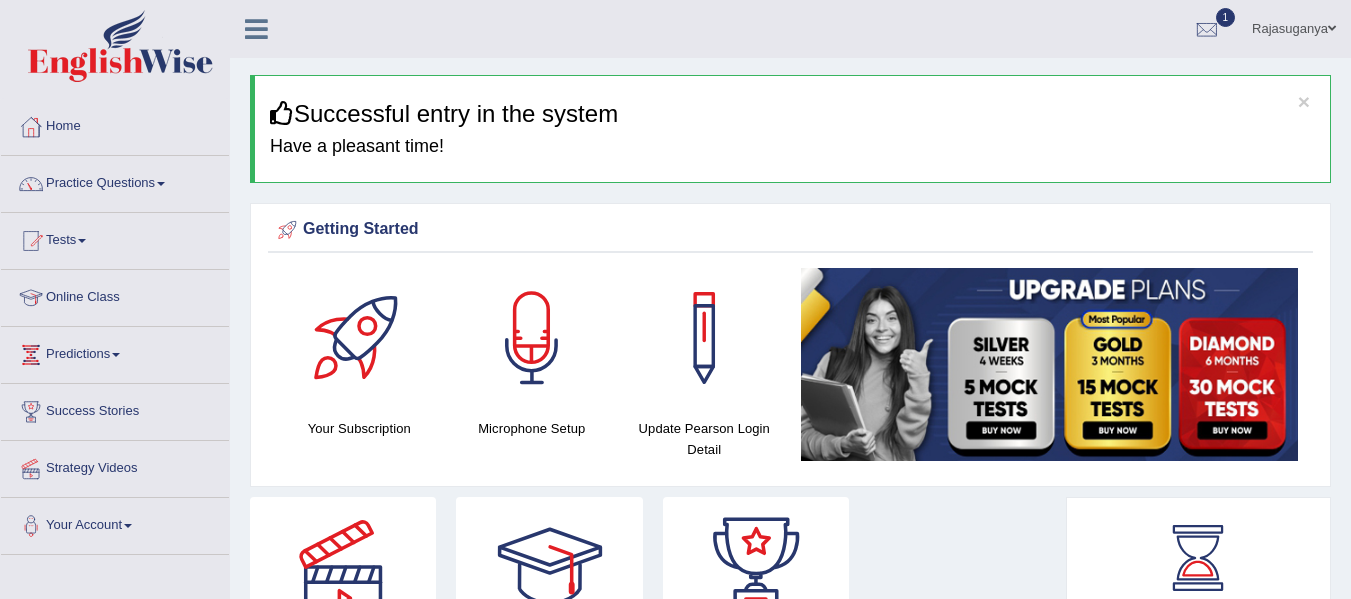scroll, scrollTop: 0, scrollLeft: 0, axis: both 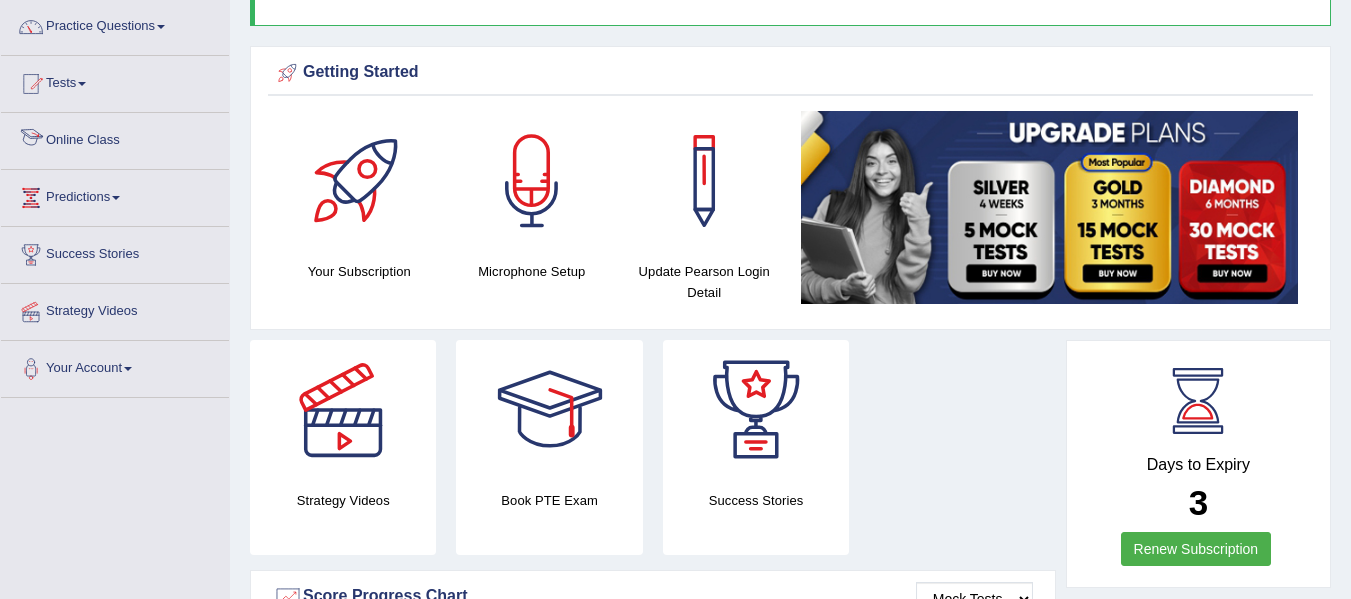 click on "Online Class" at bounding box center (115, 138) 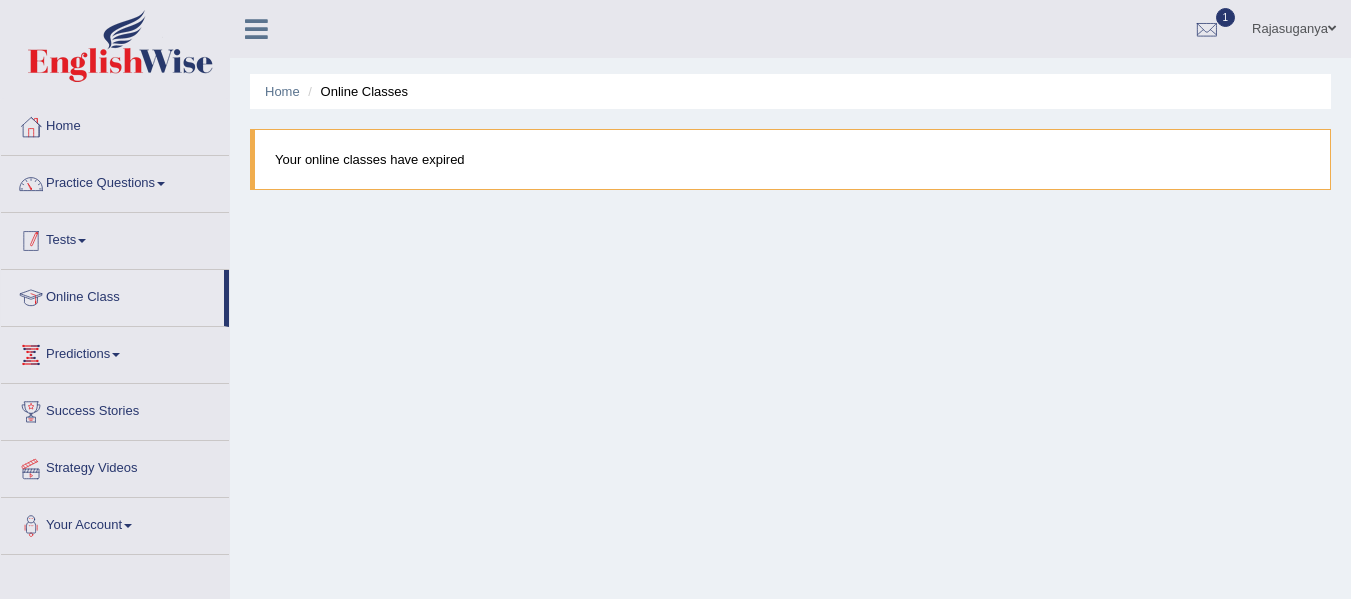 scroll, scrollTop: 0, scrollLeft: 0, axis: both 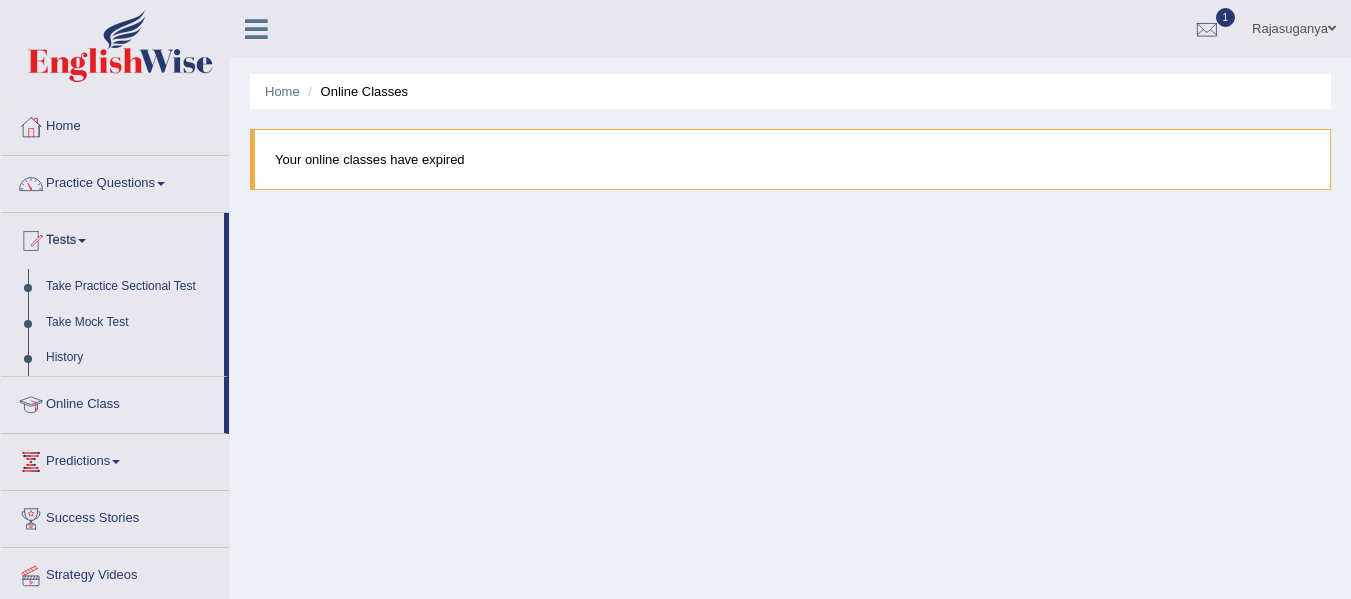 drag, startPoint x: 227, startPoint y: 367, endPoint x: 233, endPoint y: 413, distance: 46.389652 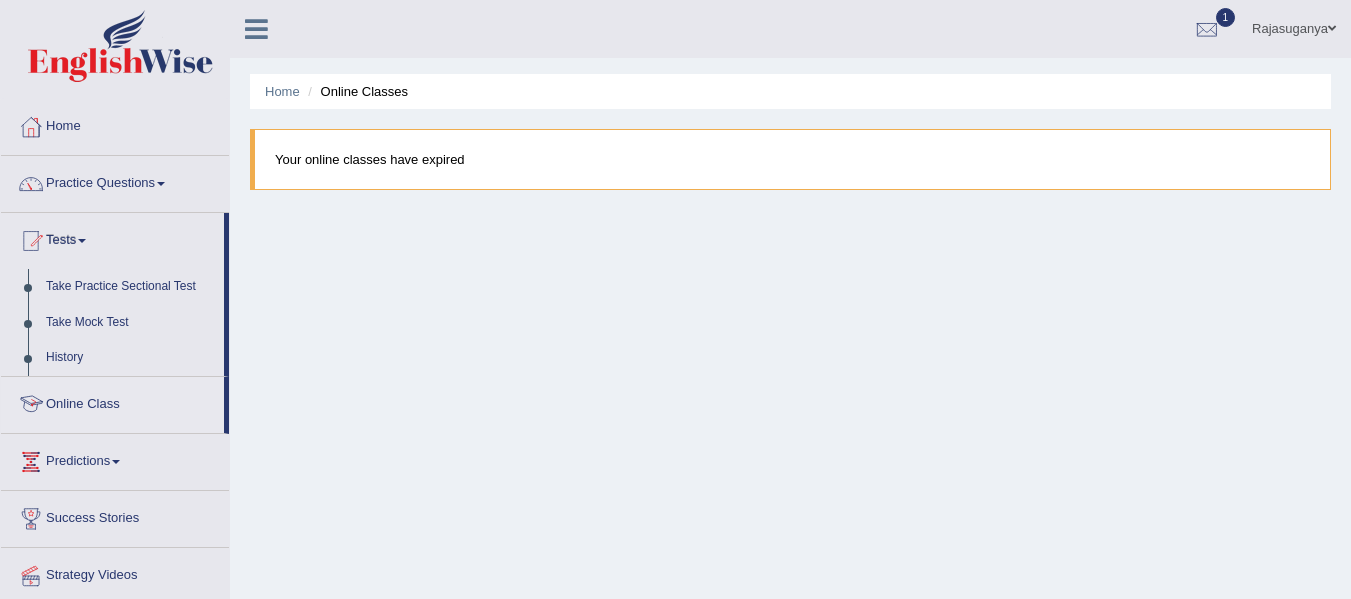 click on "Home
Online Classes
Your online classes have expired" at bounding box center (790, 500) 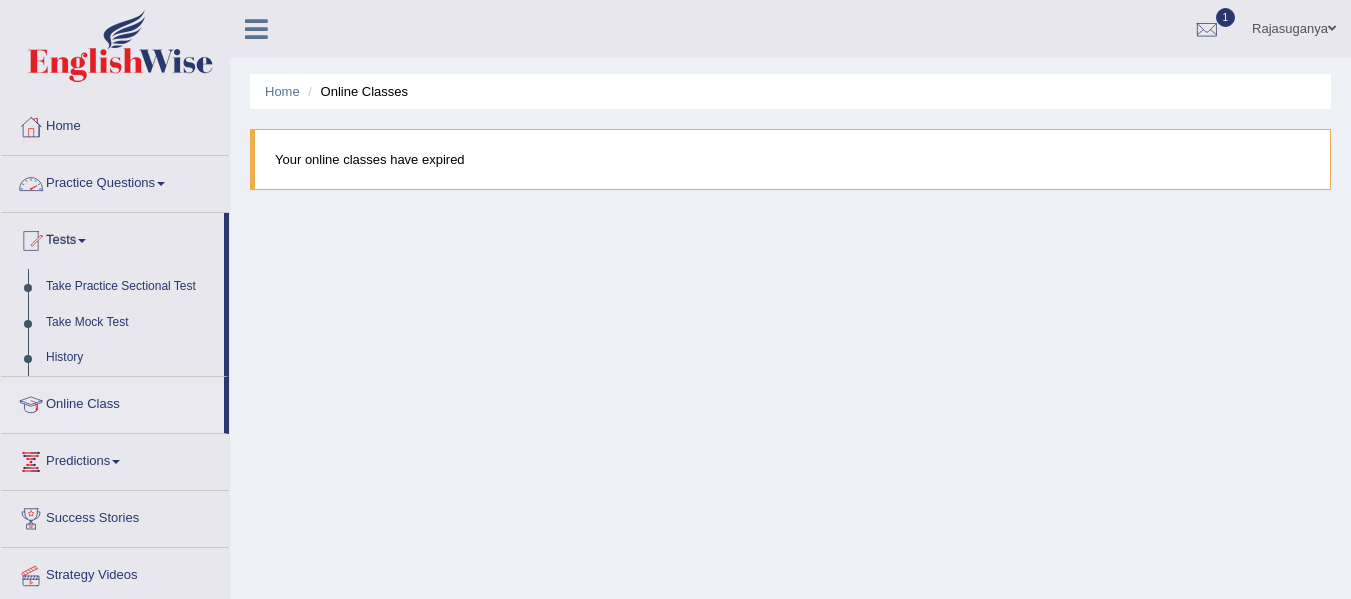 click on "Practice Questions" at bounding box center [115, 181] 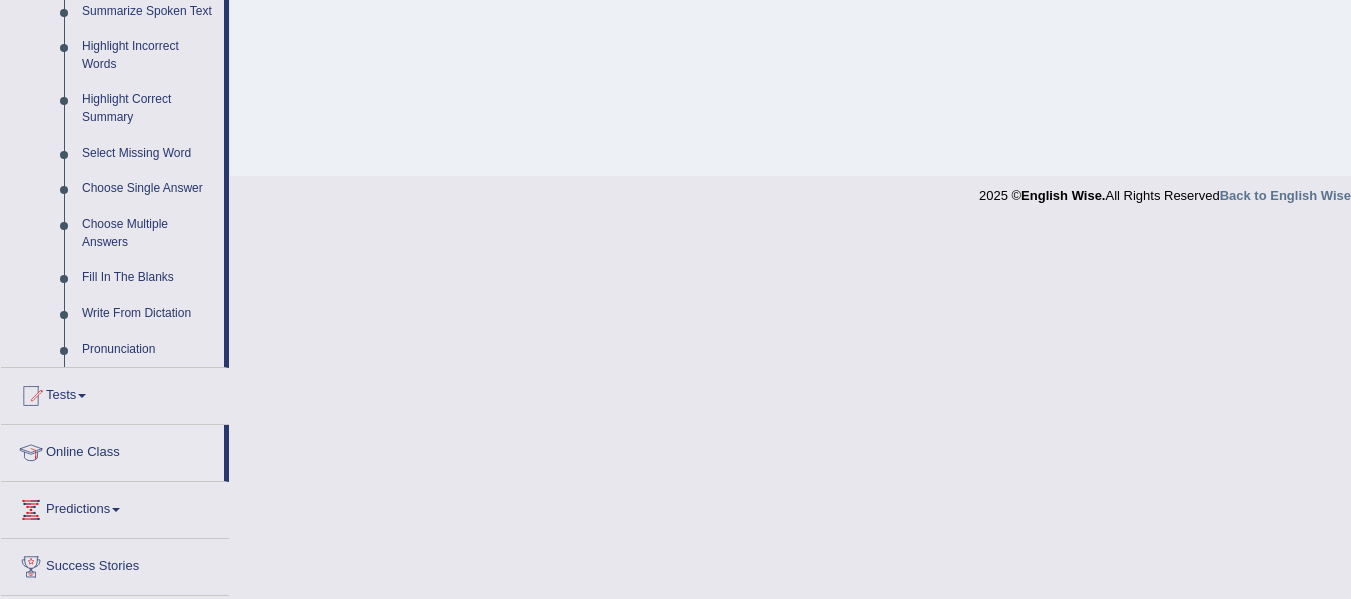 scroll, scrollTop: 418, scrollLeft: 0, axis: vertical 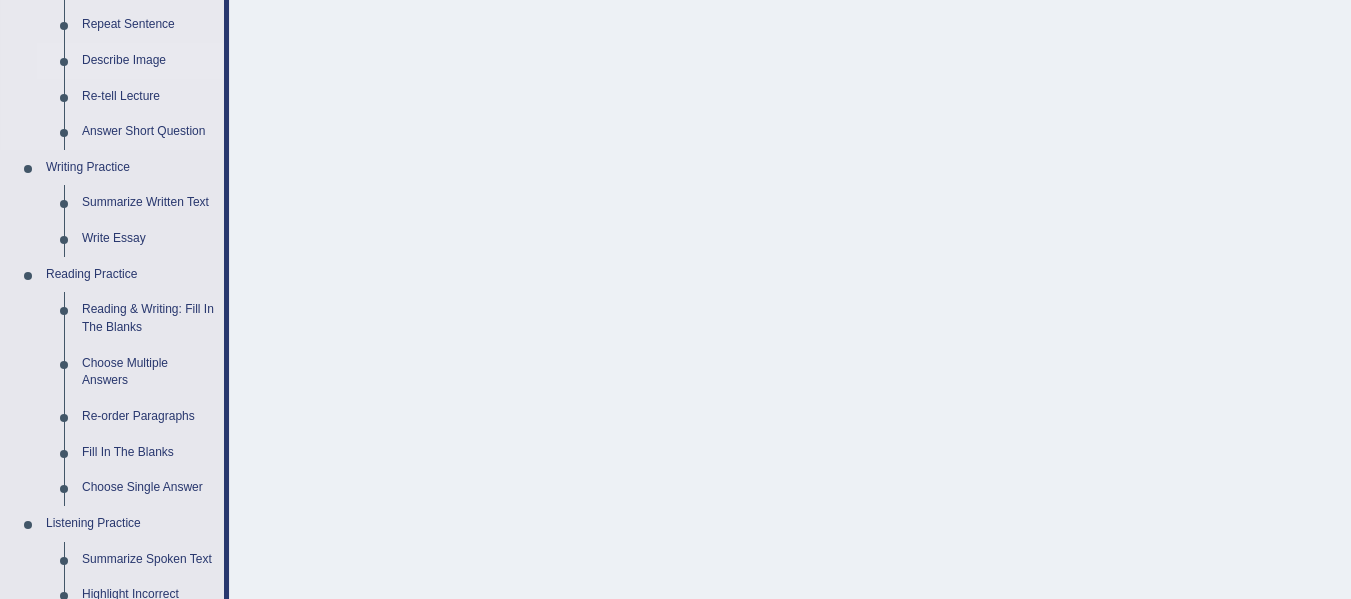 click on "Describe Image" at bounding box center (148, 61) 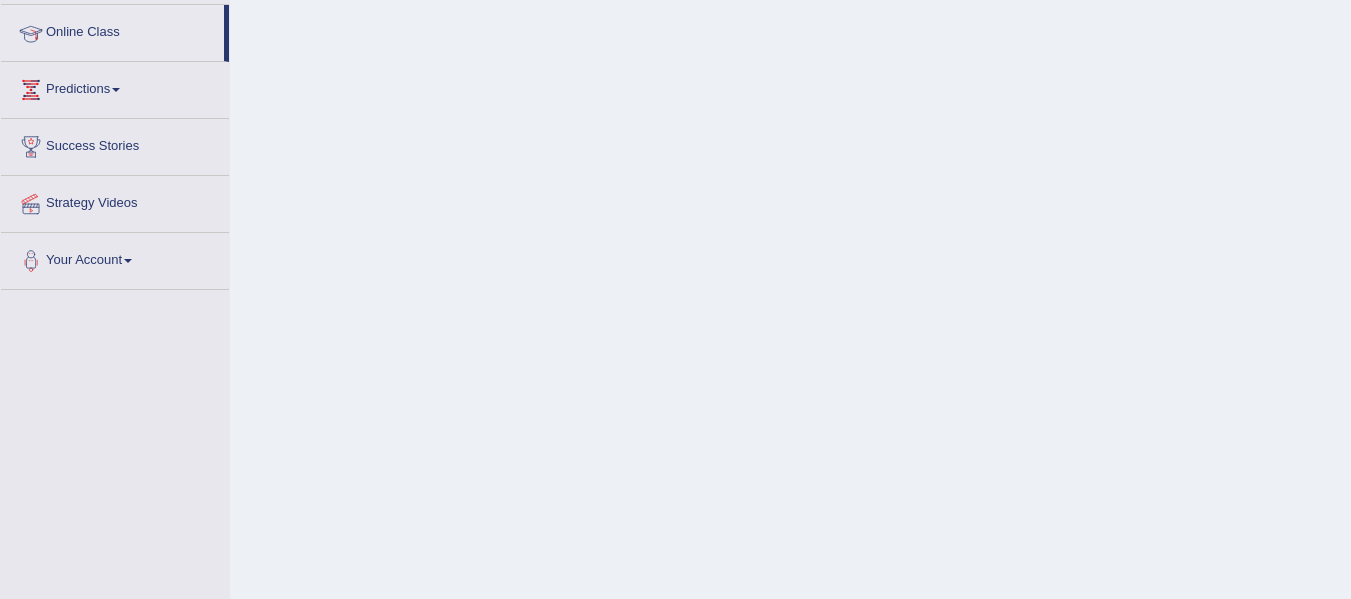 scroll, scrollTop: 383, scrollLeft: 0, axis: vertical 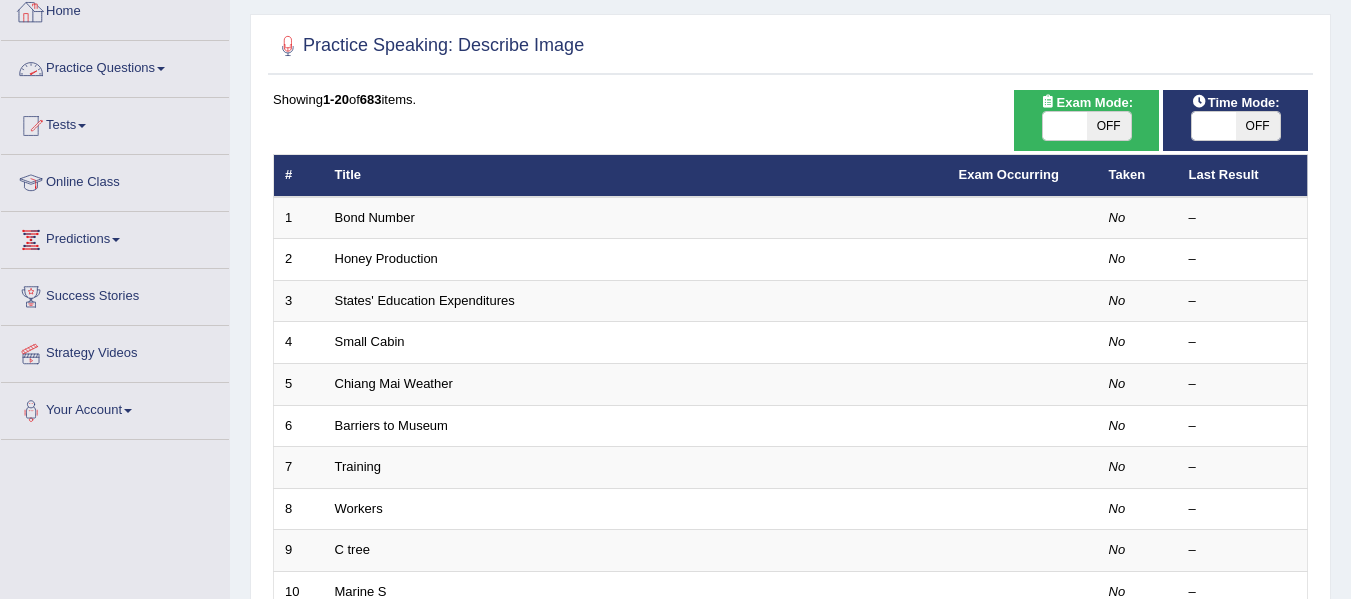 click on "Home" at bounding box center (115, 9) 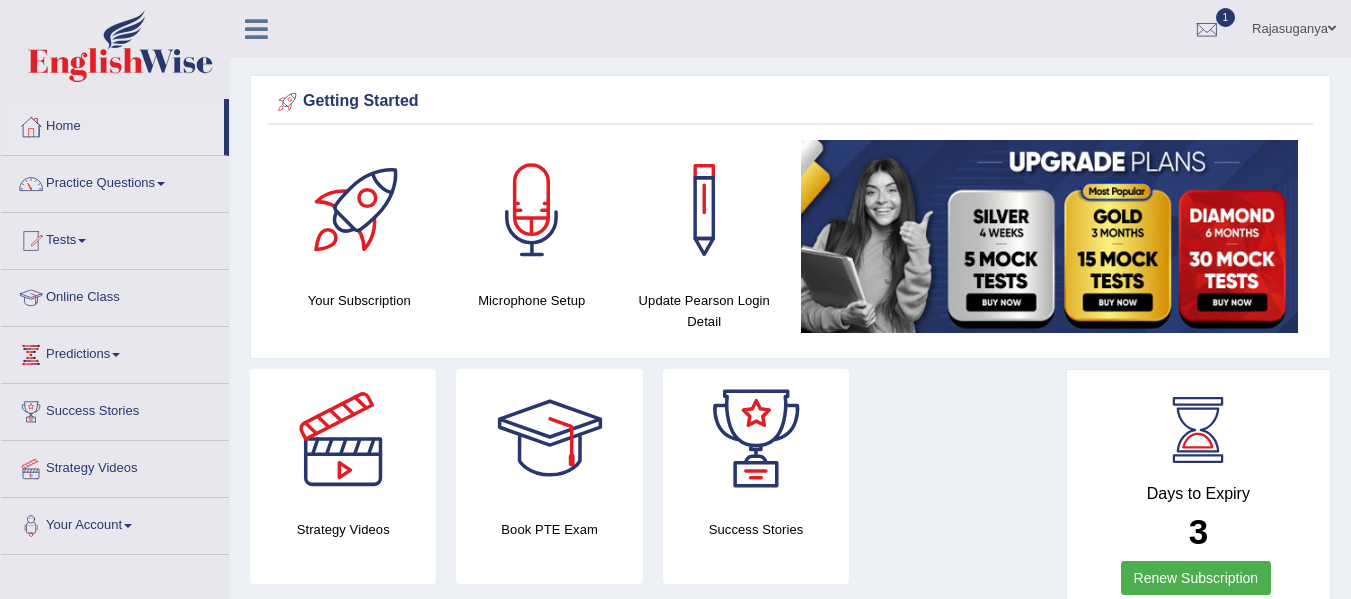 scroll, scrollTop: 0, scrollLeft: 0, axis: both 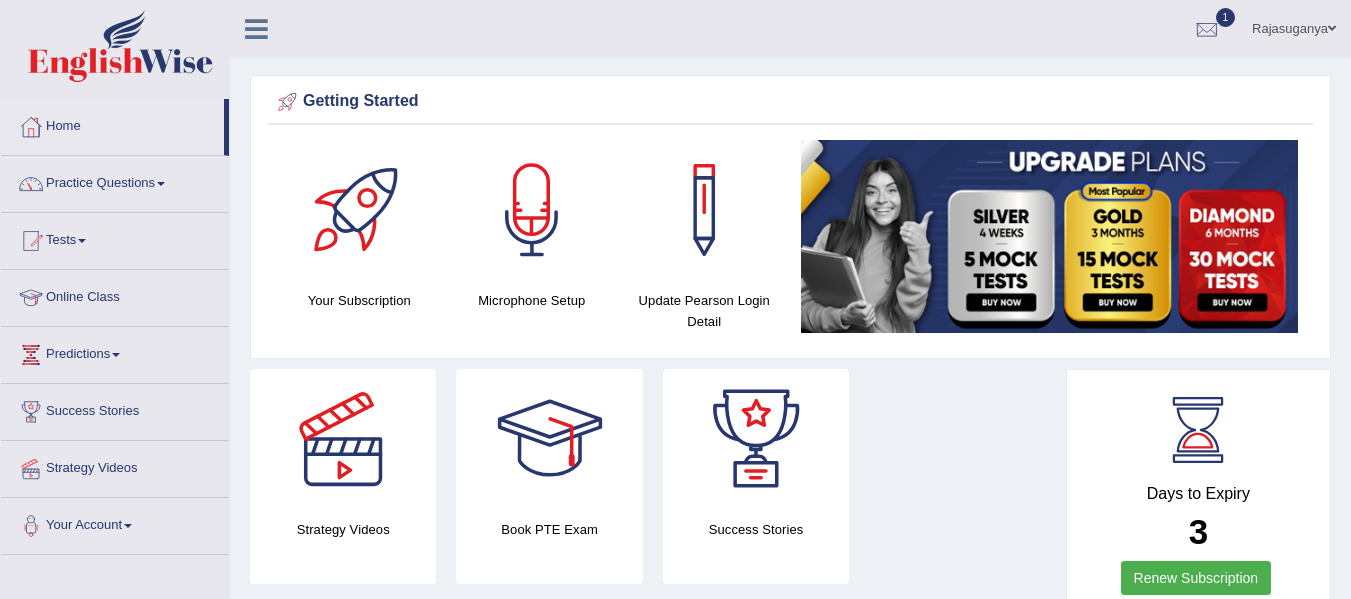 click on "Home" at bounding box center [115, 127] 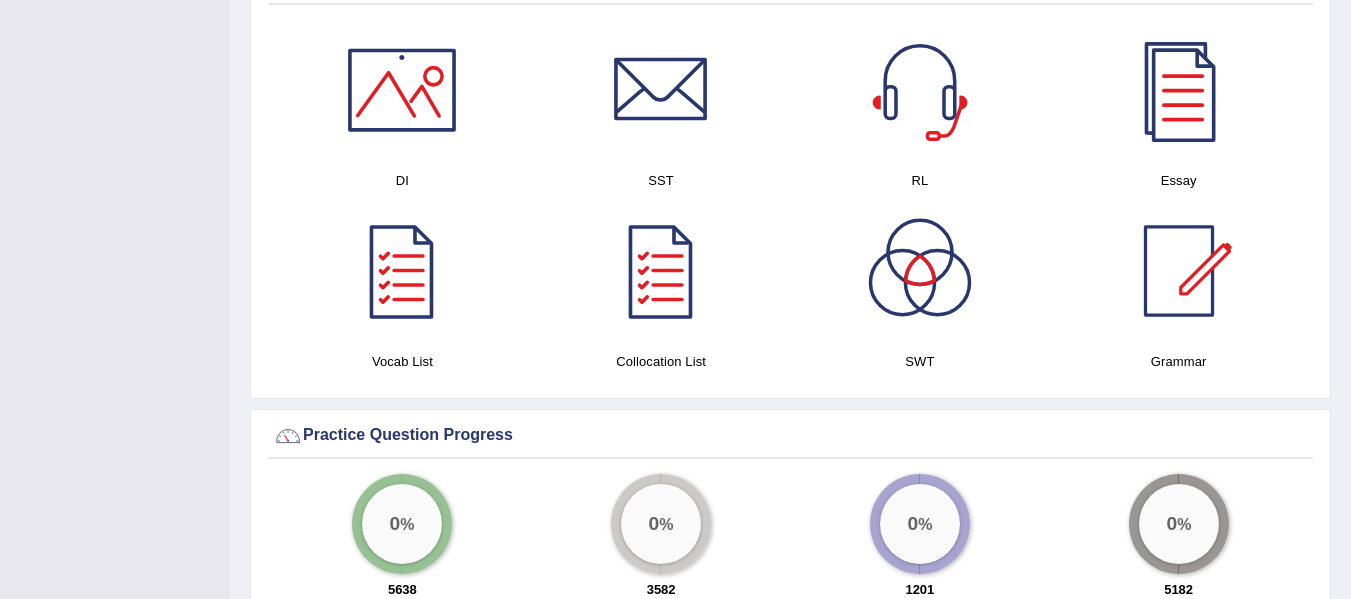 scroll, scrollTop: 1067, scrollLeft: 0, axis: vertical 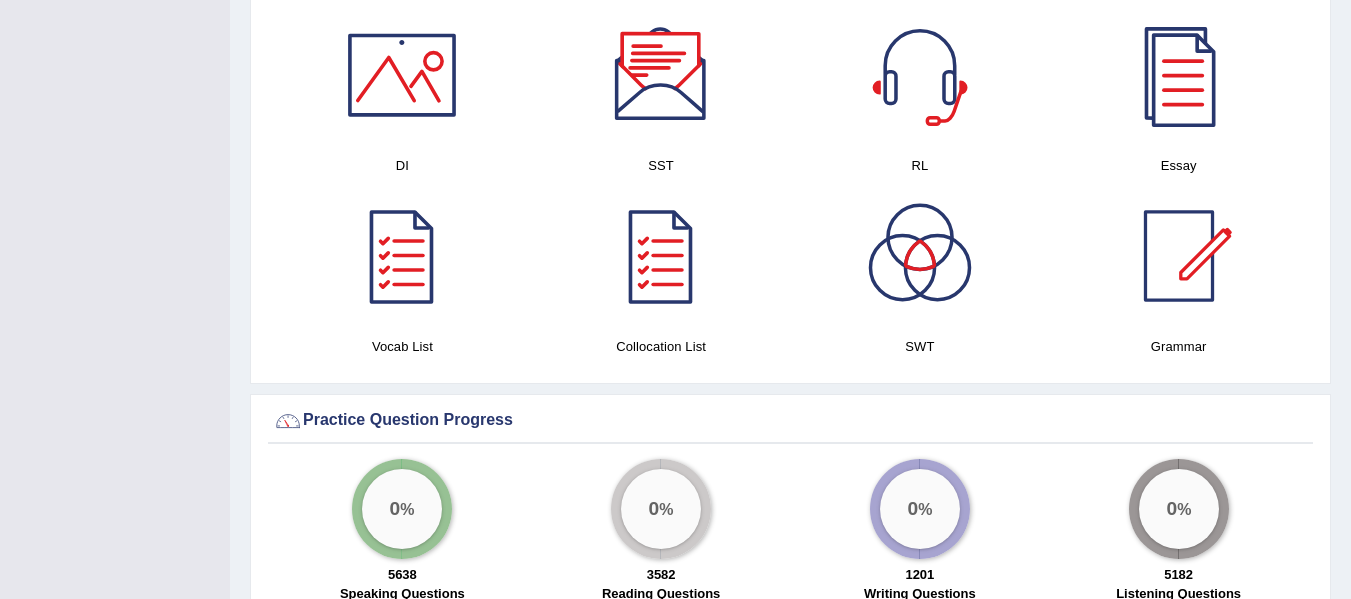 click at bounding box center (402, 75) 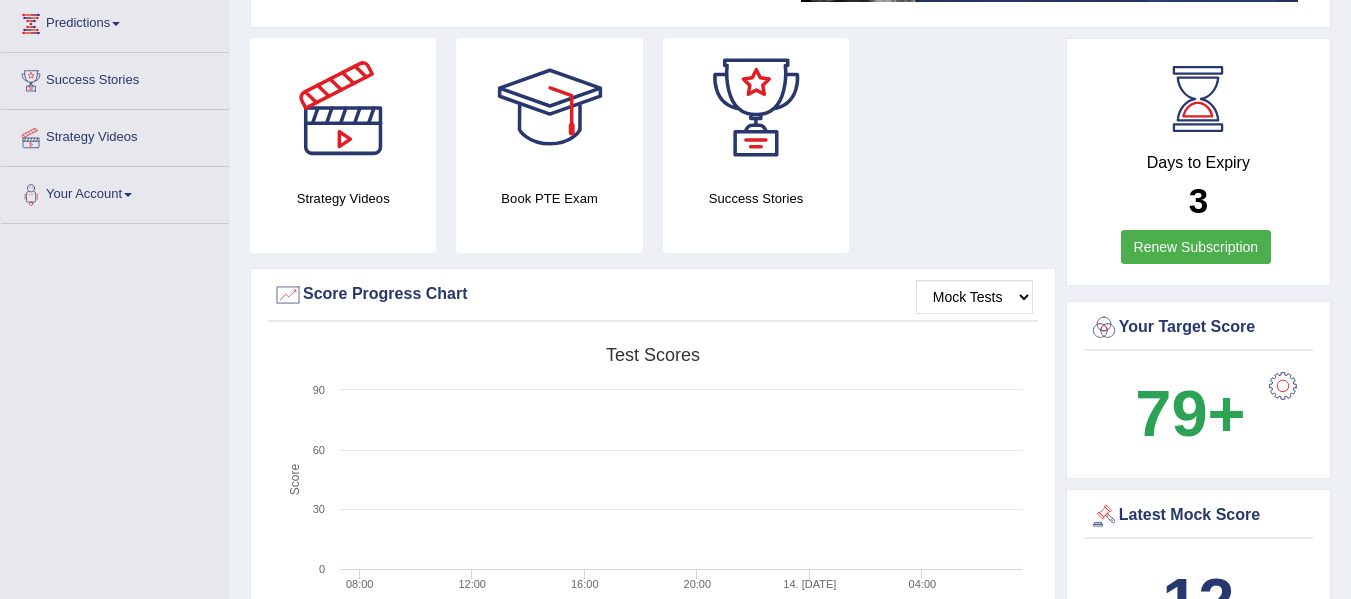 scroll, scrollTop: 0, scrollLeft: 0, axis: both 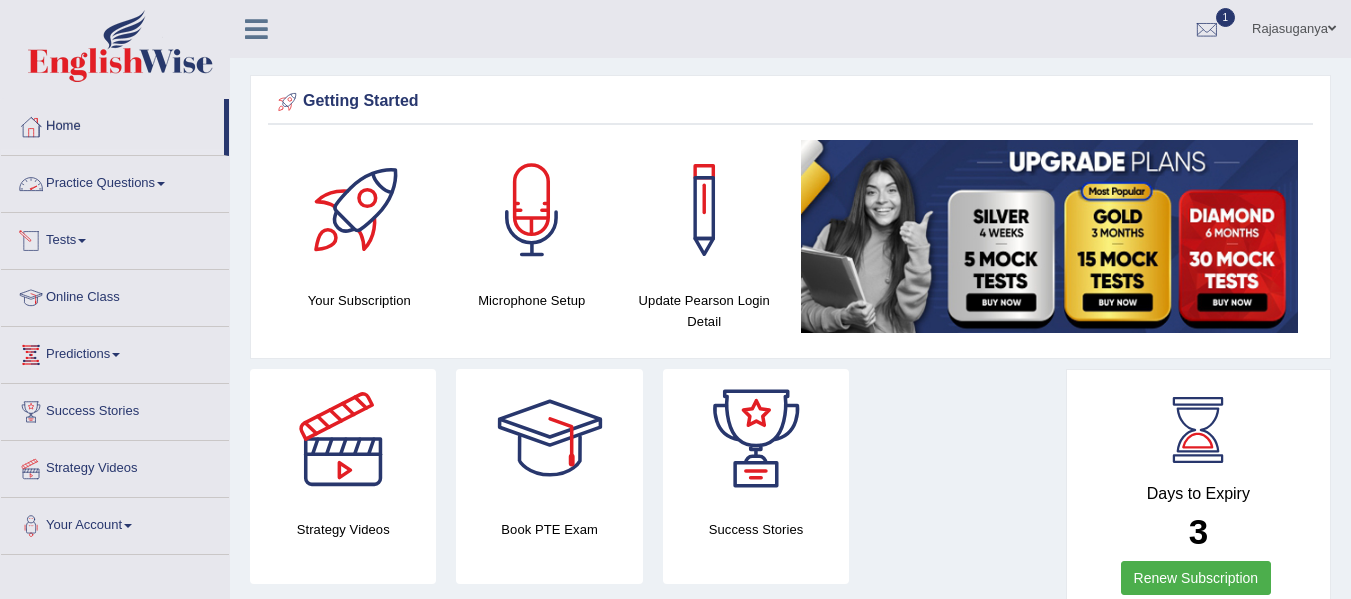 click on "Practice Questions" at bounding box center (115, 181) 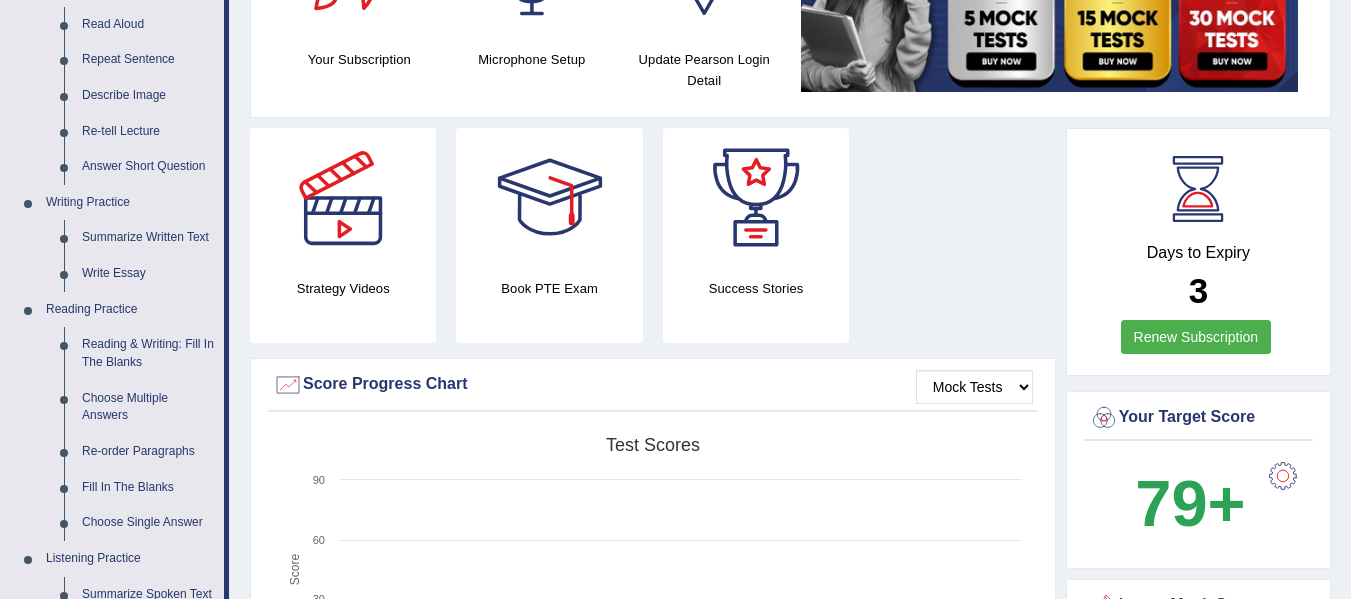 scroll, scrollTop: 175, scrollLeft: 0, axis: vertical 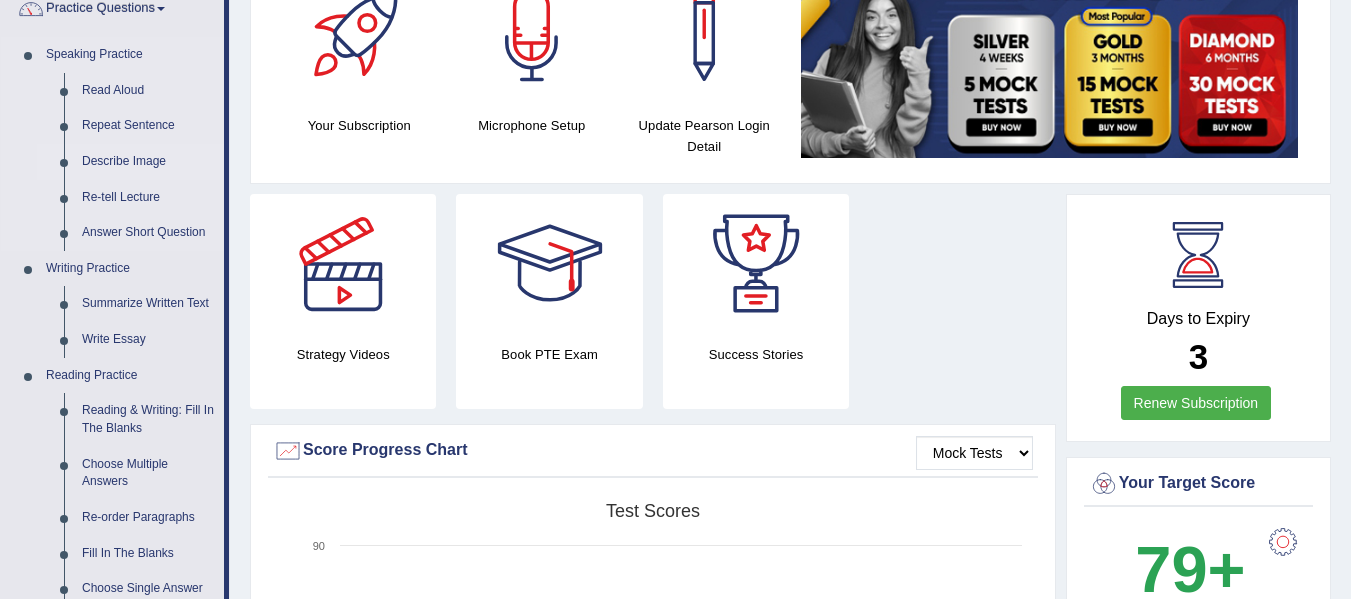 click on "Describe Image" at bounding box center [148, 162] 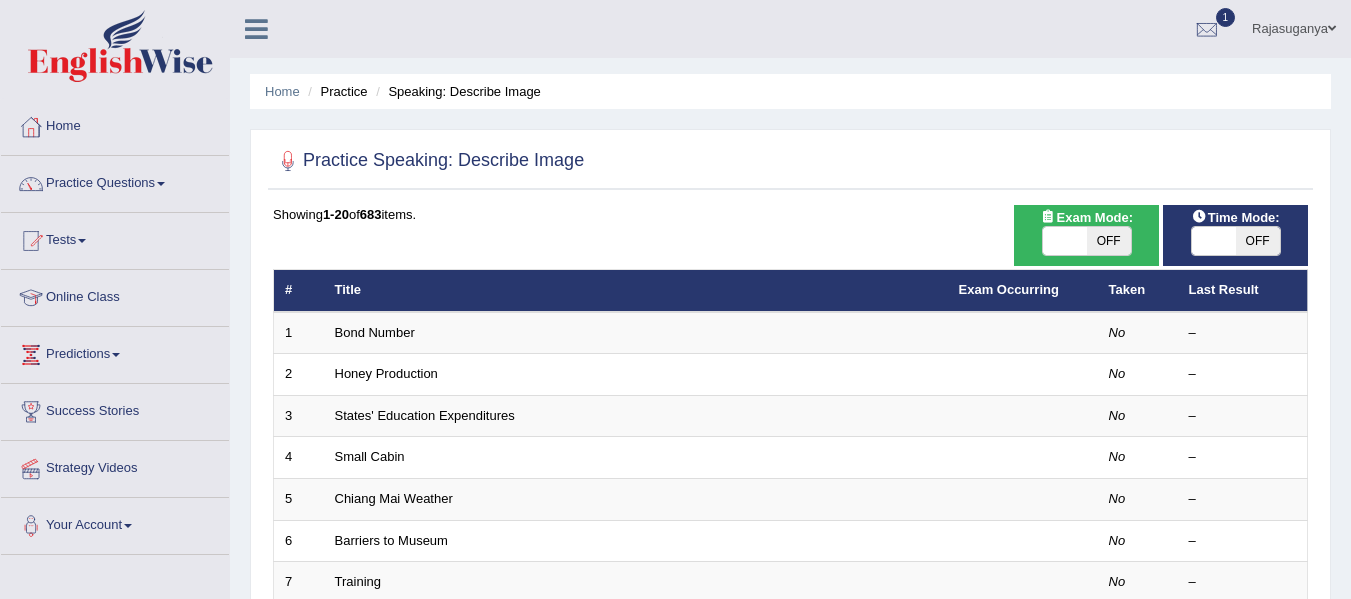 scroll, scrollTop: 0, scrollLeft: 0, axis: both 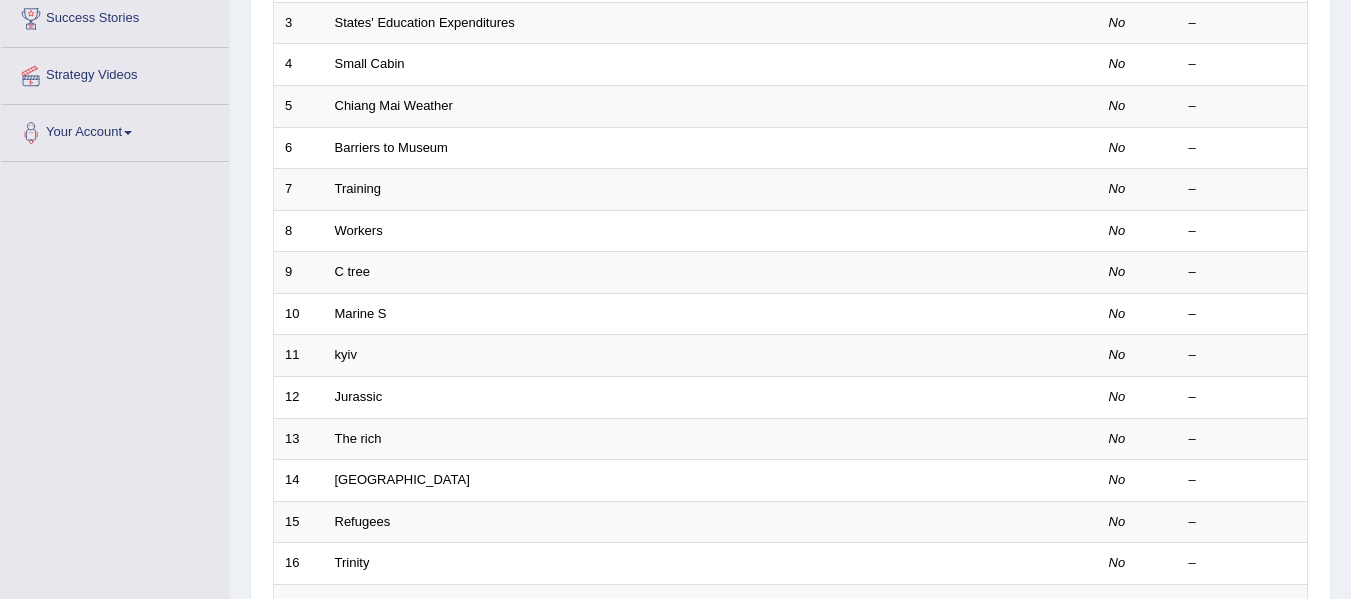 drag, startPoint x: 0, startPoint y: 0, endPoint x: 1356, endPoint y: 329, distance: 1395.3412 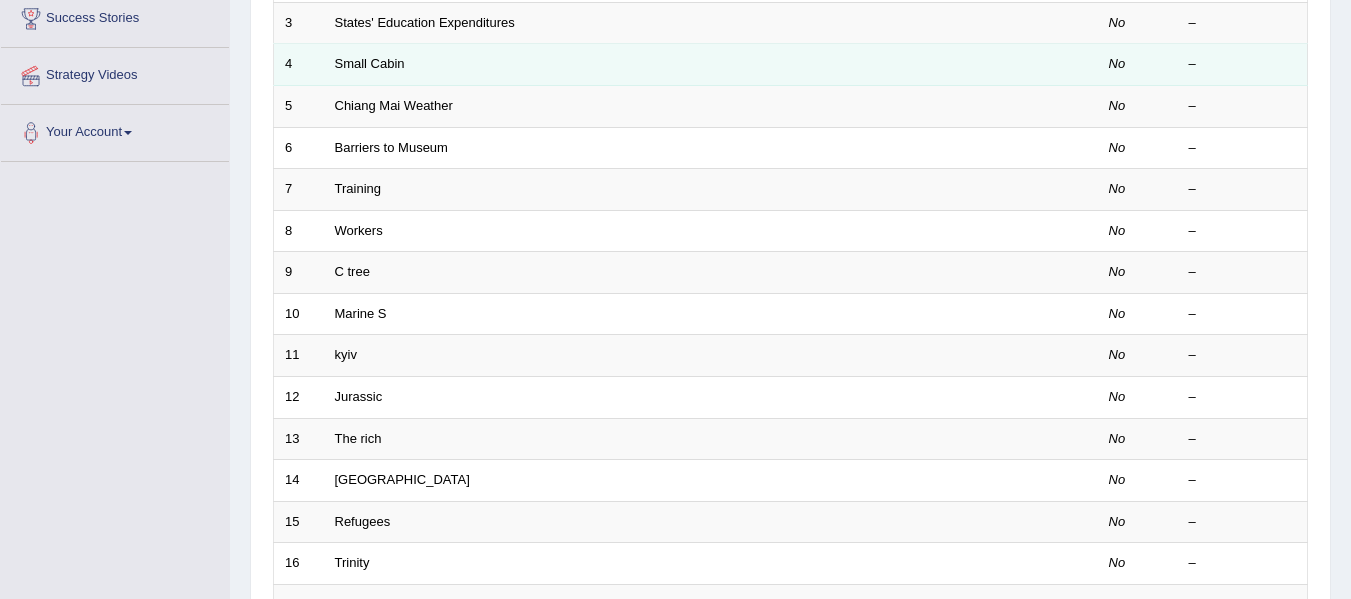 click on "No" at bounding box center (1138, 65) 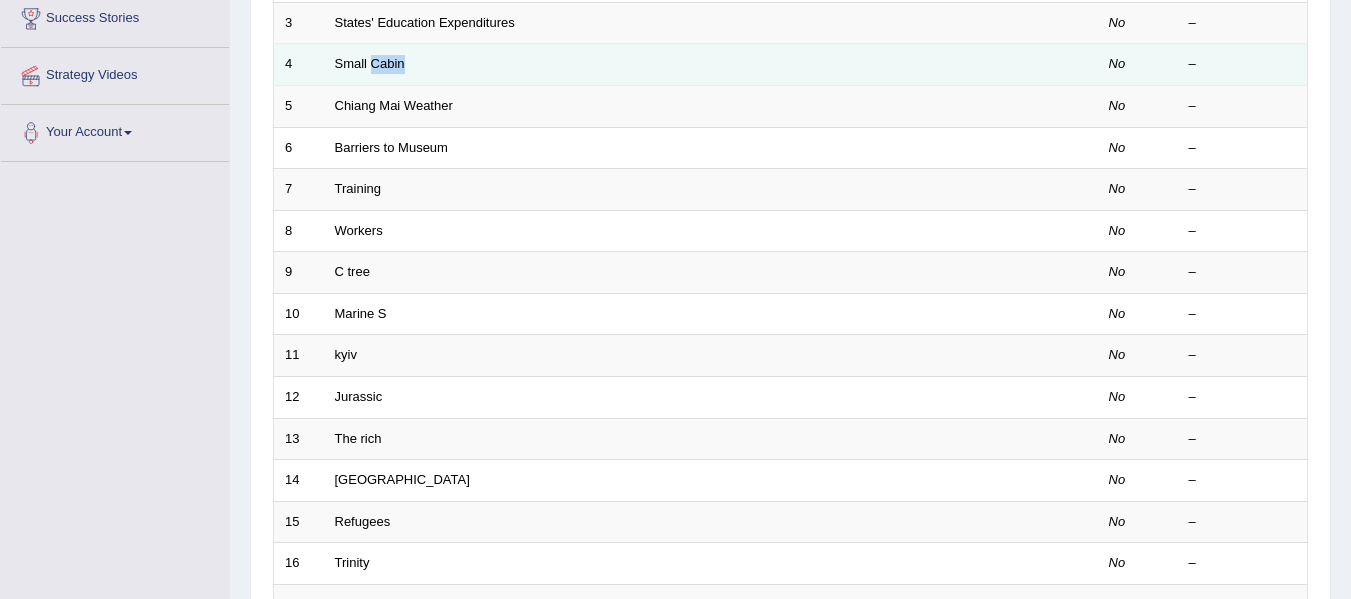 click on "Small Cabin" at bounding box center (636, 65) 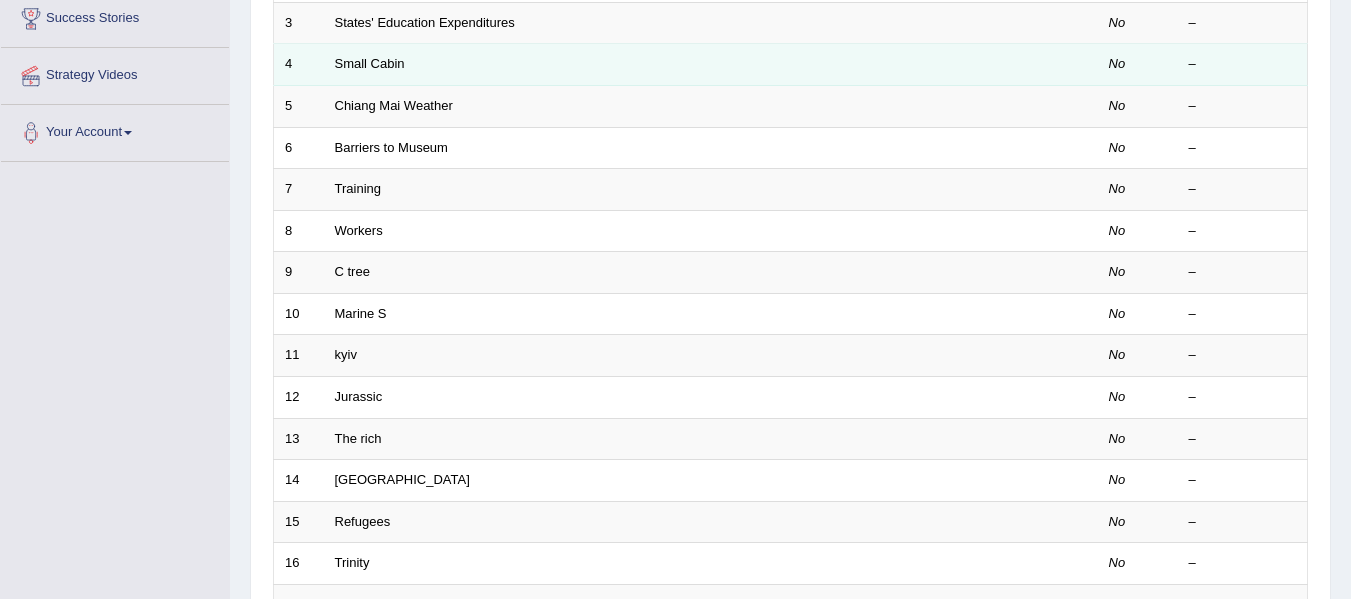 click on "4" at bounding box center [299, 65] 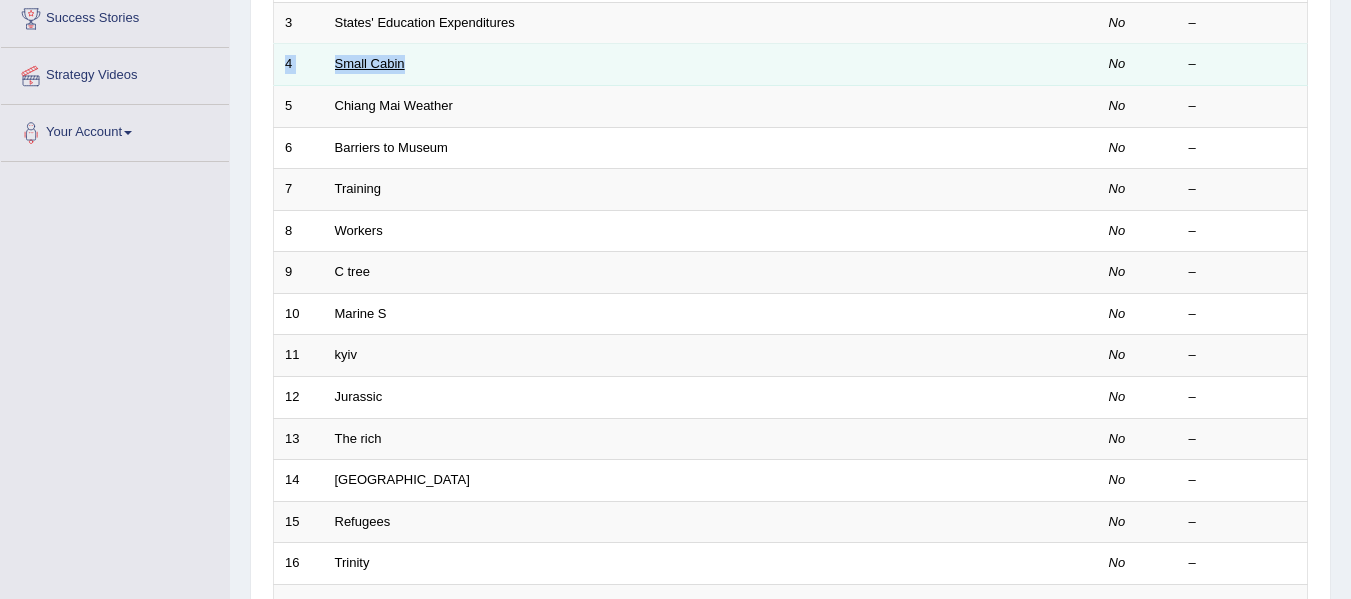 drag, startPoint x: 282, startPoint y: 63, endPoint x: 382, endPoint y: 58, distance: 100.12492 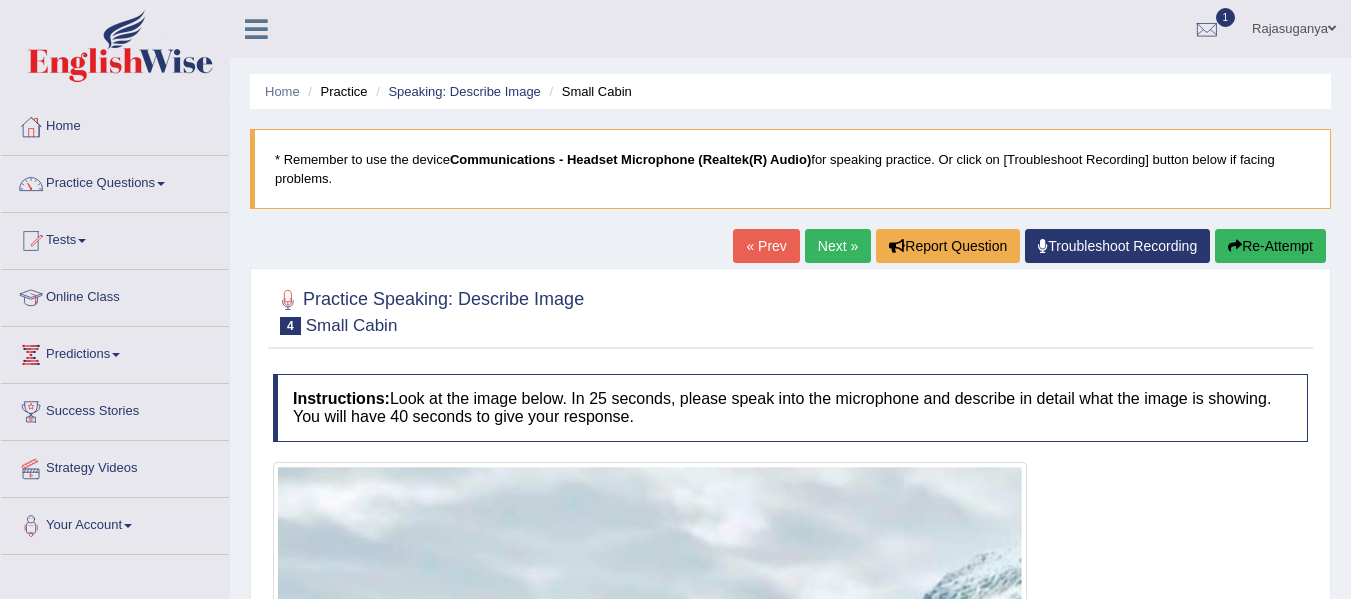 scroll, scrollTop: 0, scrollLeft: 0, axis: both 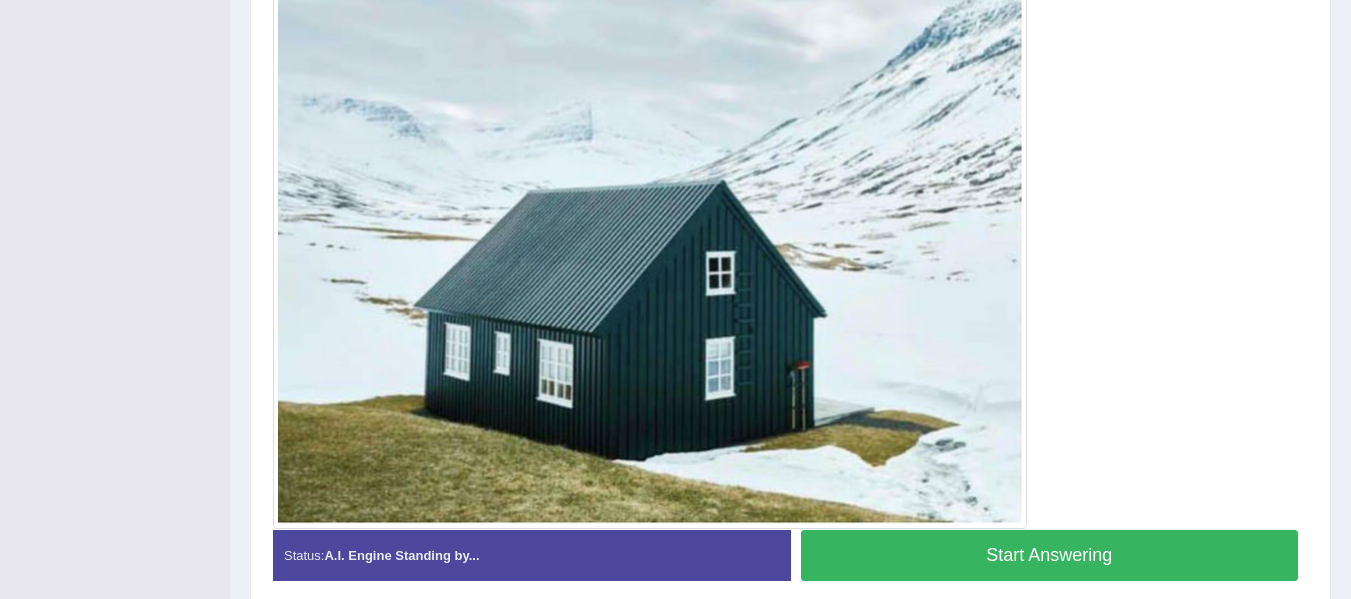 drag, startPoint x: 1359, startPoint y: 80, endPoint x: 1365, endPoint y: 335, distance: 255.07057 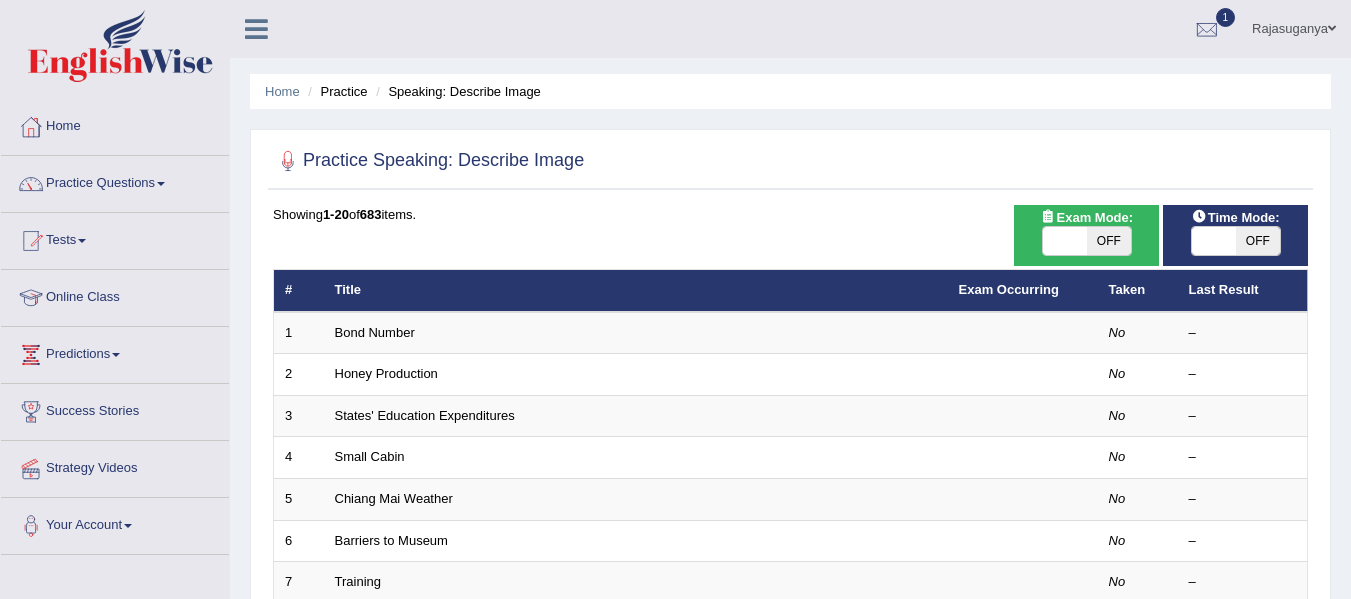 scroll, scrollTop: 399, scrollLeft: 0, axis: vertical 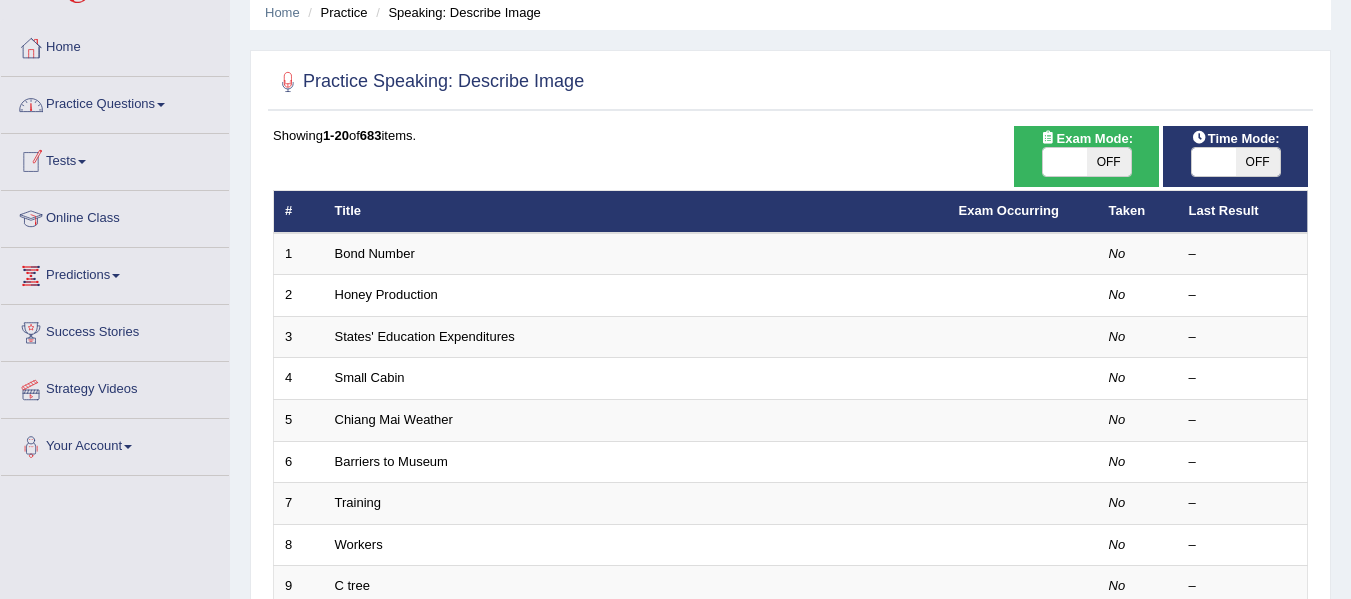 click on "Practice Questions" at bounding box center (115, 102) 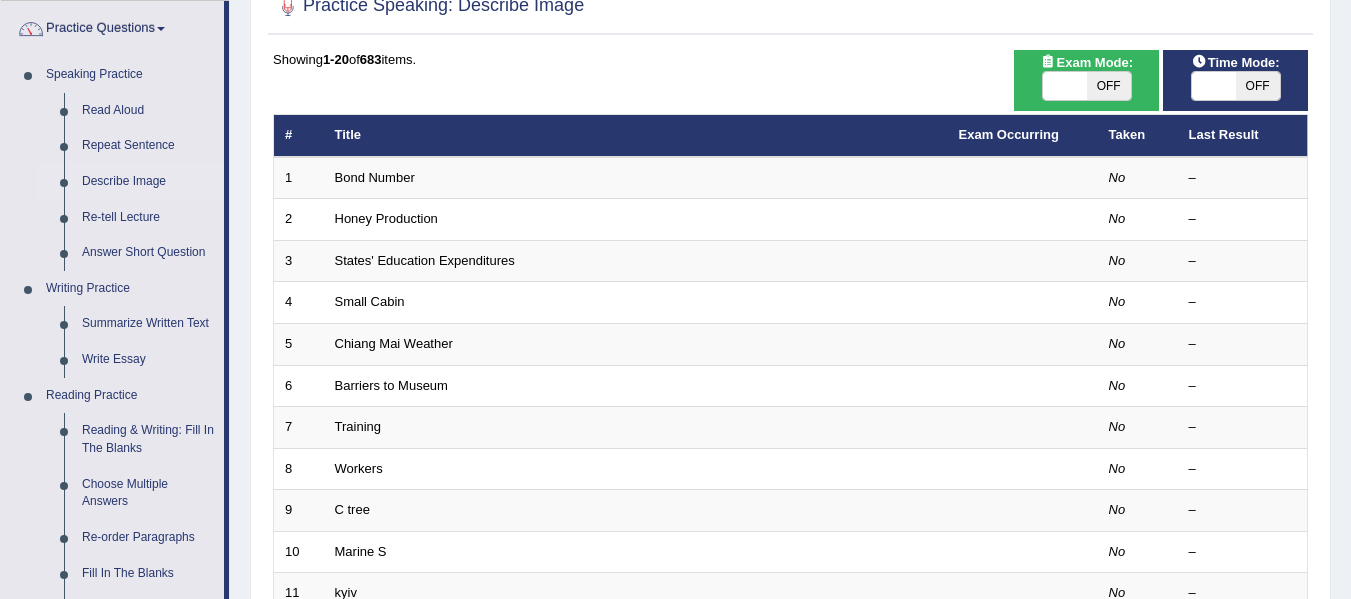 scroll, scrollTop: 166, scrollLeft: 0, axis: vertical 